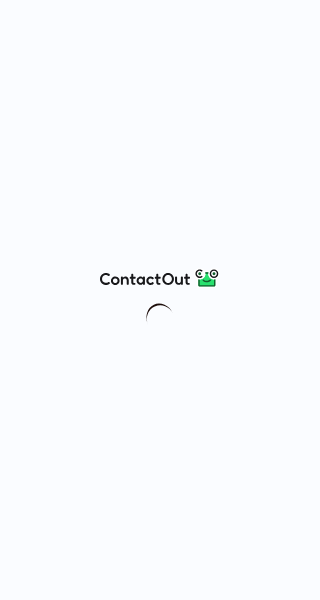 scroll, scrollTop: 0, scrollLeft: 0, axis: both 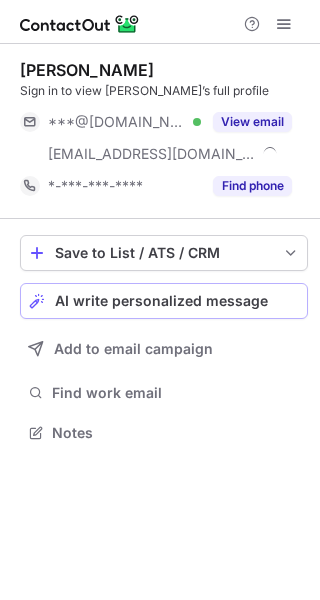 click on "AI write personalized message" at bounding box center (161, 301) 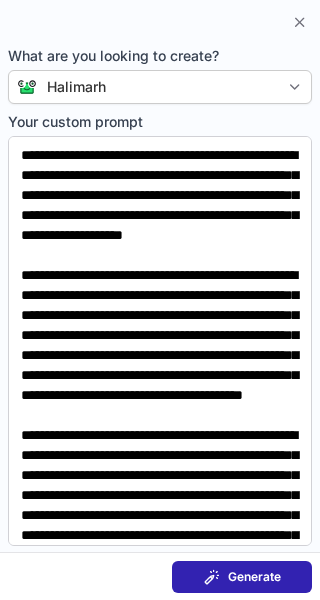 click on "Generate" at bounding box center [254, 577] 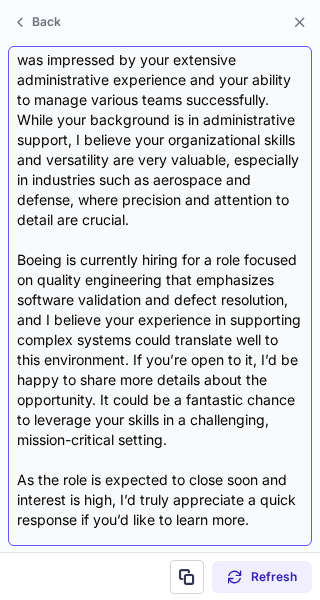 scroll, scrollTop: 438, scrollLeft: 0, axis: vertical 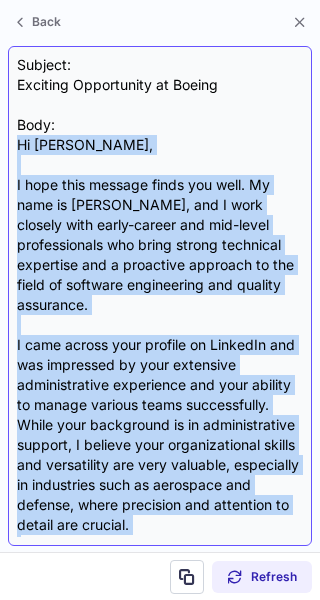 drag, startPoint x: 236, startPoint y: 469, endPoint x: 20, endPoint y: 143, distance: 391.06522 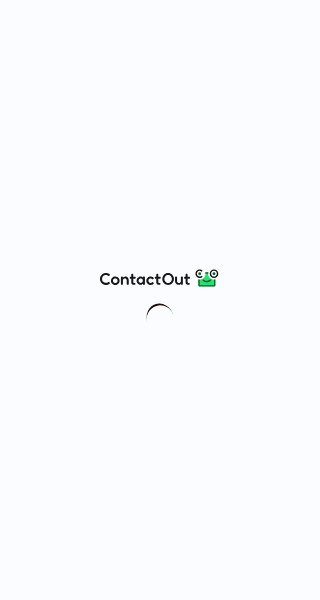 scroll, scrollTop: 0, scrollLeft: 0, axis: both 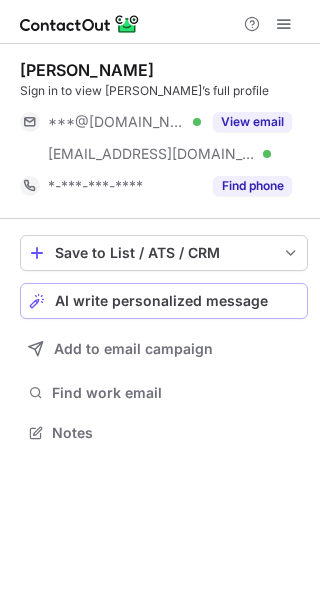 click on "AI write personalized message" at bounding box center (161, 301) 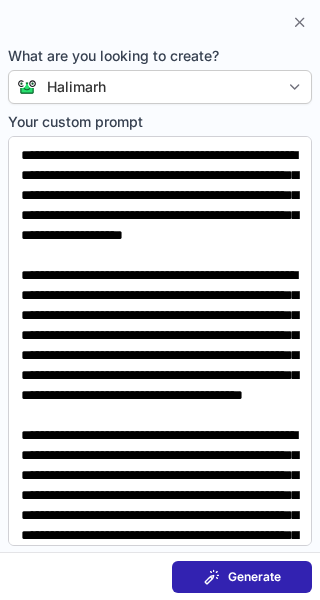 click on "Generate" at bounding box center (242, 577) 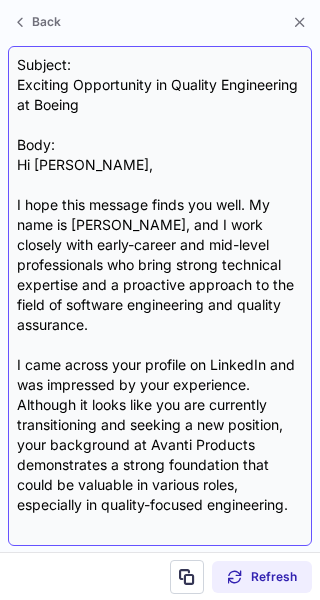 scroll, scrollTop: 318, scrollLeft: 0, axis: vertical 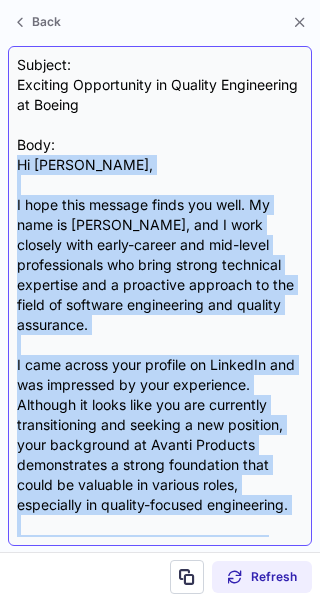 drag, startPoint x: 270, startPoint y: 472, endPoint x: 14, endPoint y: 161, distance: 402.81137 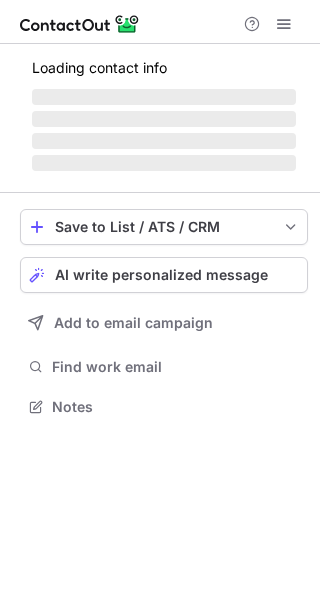scroll, scrollTop: 0, scrollLeft: 0, axis: both 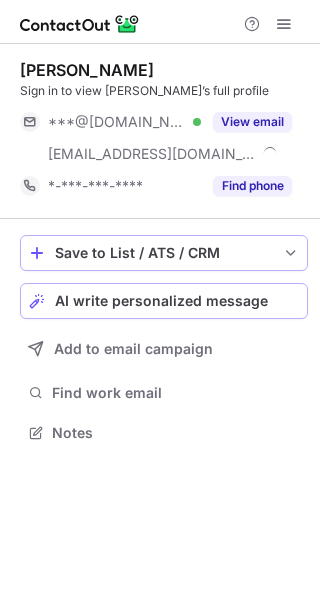 click on "Save to List / ATS / CRM" at bounding box center [164, 253] 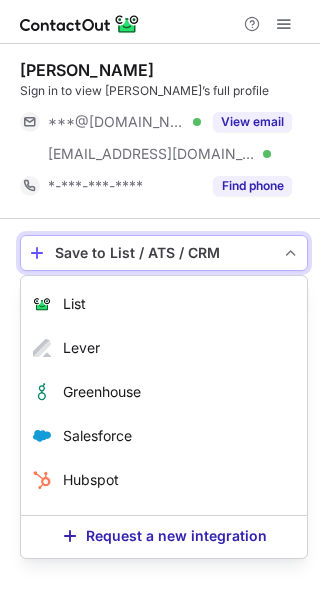click at bounding box center (291, 253) 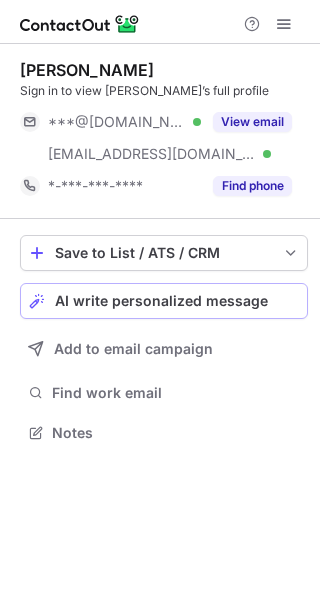 click on "AI write personalized message" at bounding box center [161, 301] 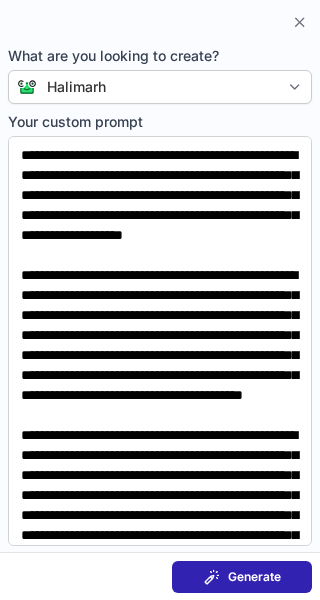 click on "Generate" at bounding box center (254, 577) 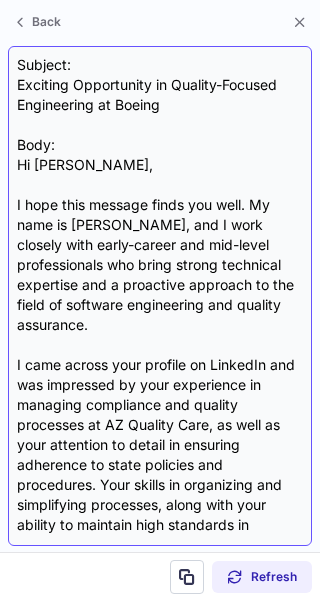 scroll, scrollTop: 458, scrollLeft: 0, axis: vertical 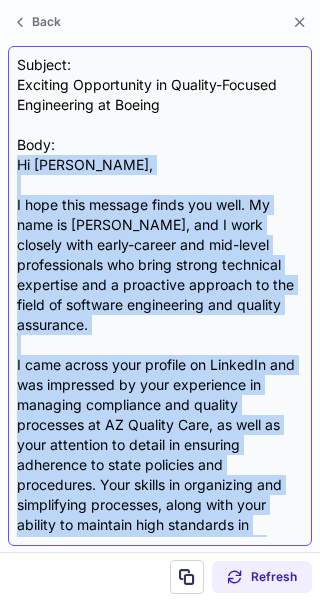 drag, startPoint x: 266, startPoint y: 471, endPoint x: 17, endPoint y: 166, distance: 393.7334 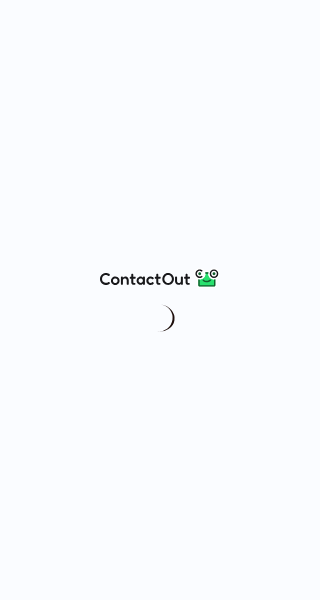 scroll, scrollTop: 0, scrollLeft: 0, axis: both 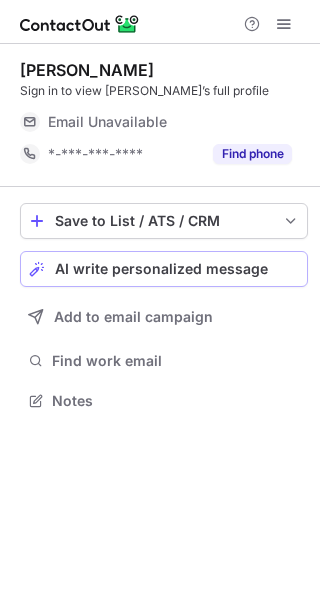 click on "AI write personalized message" at bounding box center (161, 269) 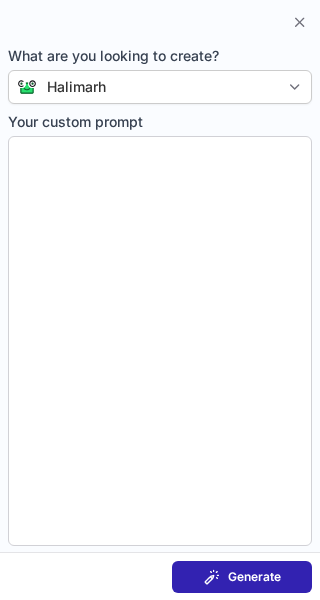 type on "**********" 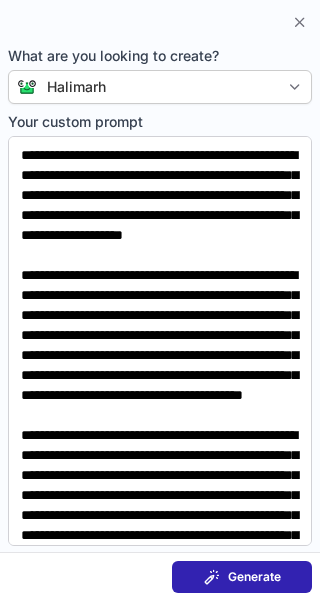 click on "Generate" at bounding box center [254, 577] 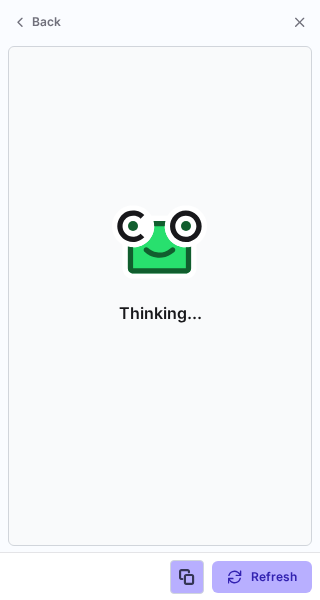 scroll, scrollTop: 355, scrollLeft: 320, axis: both 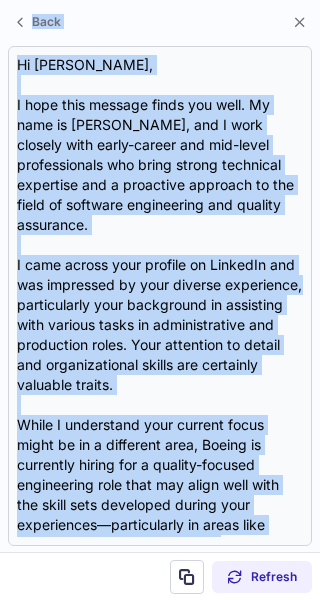 drag, startPoint x: 269, startPoint y: 474, endPoint x: 14, endPoint y: 38, distance: 505.09503 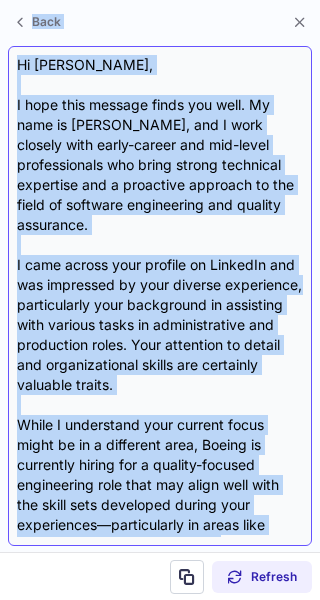 click on "Hi Amanda, I hope this message finds you well. My name is Julie, and I work closely with early-career and mid-level professionals who bring strong technical expertise and a proactive approach to the field of software engineering and quality assurance. I came across your profile on LinkedIn and was impressed by your diverse experience, particularly your background in assisting with various tasks in administrative and production roles. Your attention to detail and organizational skills are certainly valuable traits. While I understand your current focus might be in a different area, Boeing is currently hiring for a quality-focused engineering role that may align well with the skill sets developed during your experiences—particularly in areas like problem resolution and project management. If you’re open to it, I’d be happy to share more details about the opportunity. It could be a great chance to leverage your skills in a challenging, mission-critical environment. Best regards,  Julie" at bounding box center (160, 296) 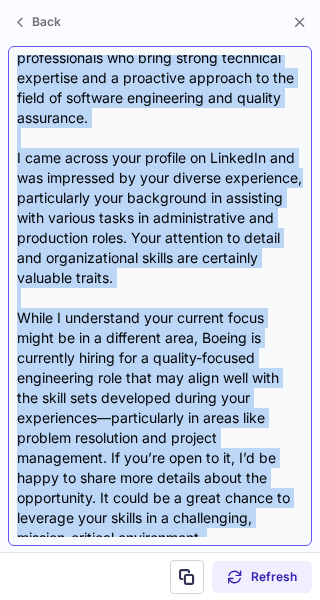 scroll, scrollTop: 258, scrollLeft: 0, axis: vertical 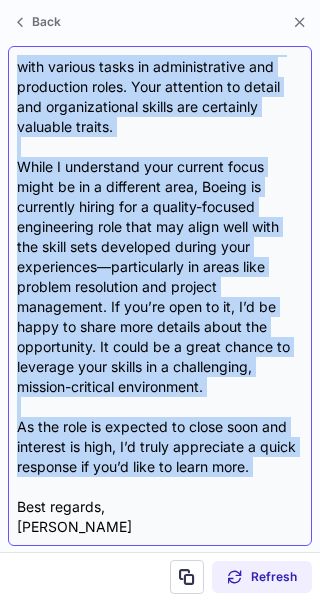 drag, startPoint x: 18, startPoint y: 68, endPoint x: 264, endPoint y: 485, distance: 484.1539 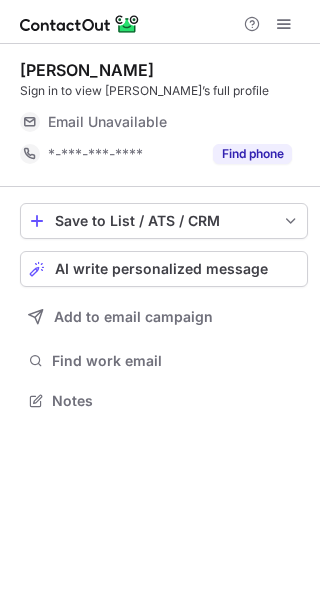 scroll, scrollTop: 0, scrollLeft: 0, axis: both 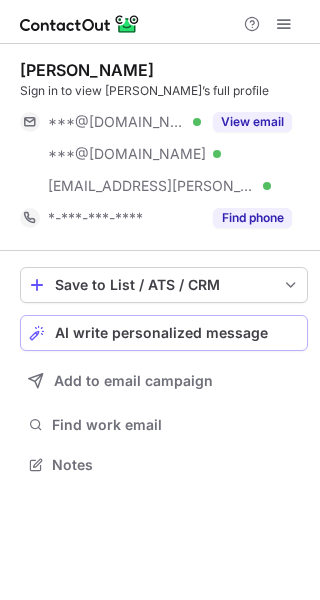 click on "Save to List / ATS / CRM List Select Lever Connect Greenhouse Connect Salesforce Connect Hubspot Connect Bullhorn Connect Zapier (100+ Applications) Connect Request a new integration AI write personalized message Add to email campaign Find work email Notes" at bounding box center [164, 373] 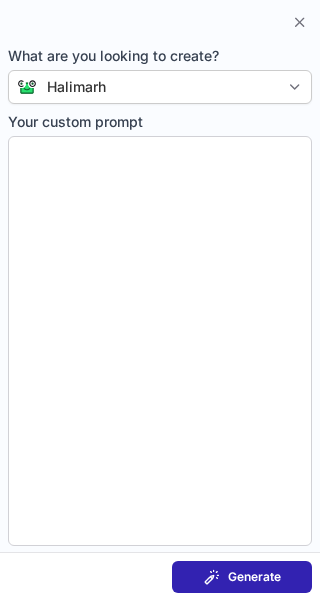 type on "**********" 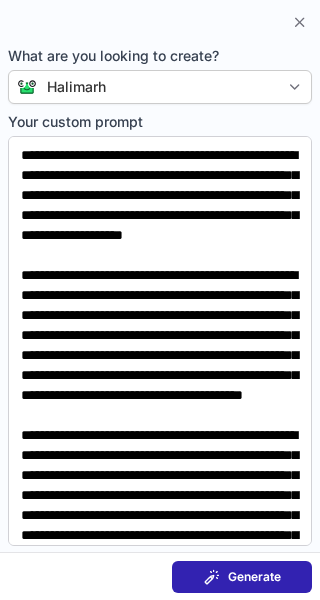 click on "Generate" at bounding box center [254, 577] 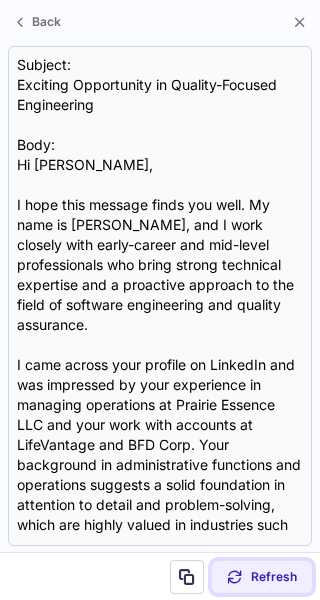 click on "Refresh" at bounding box center [274, 577] 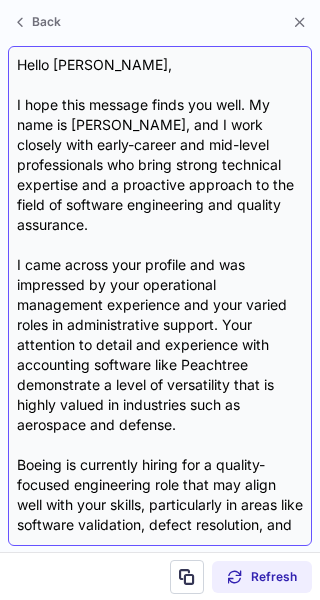scroll, scrollTop: 238, scrollLeft: 0, axis: vertical 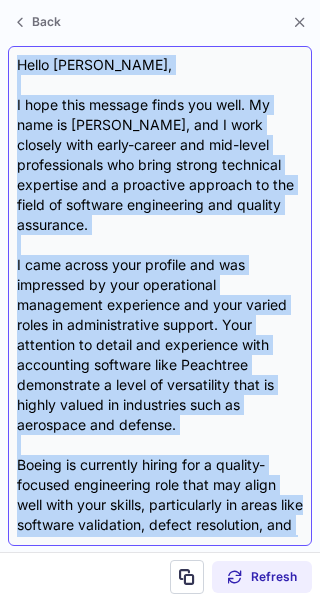 drag, startPoint x: 254, startPoint y: 463, endPoint x: 16, endPoint y: 63, distance: 465.45032 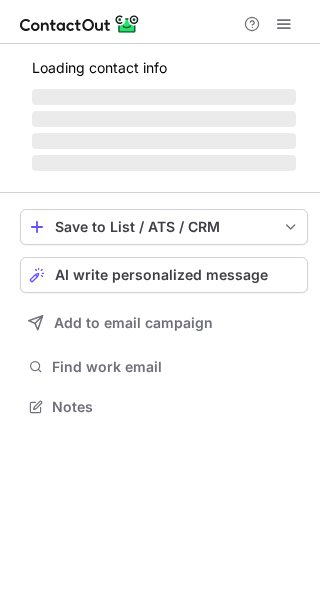 scroll, scrollTop: 0, scrollLeft: 0, axis: both 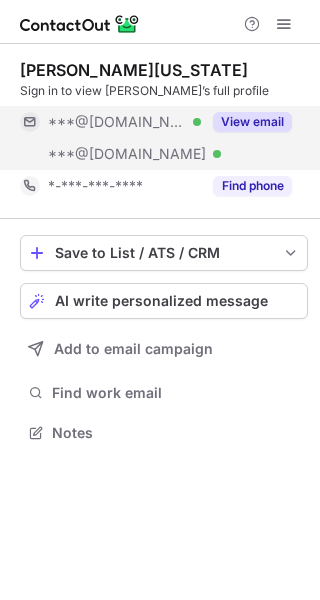 click on "View email" at bounding box center [252, 122] 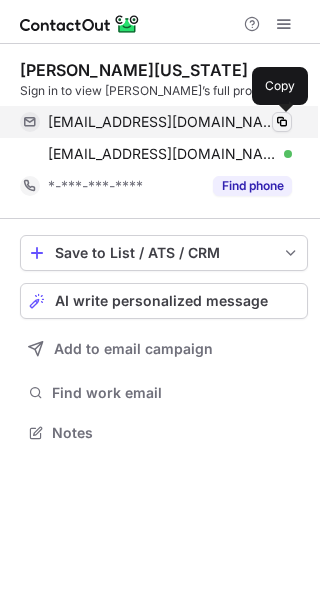 click at bounding box center [282, 122] 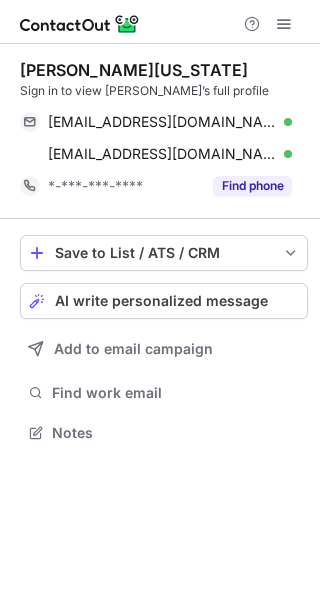 scroll, scrollTop: 0, scrollLeft: 0, axis: both 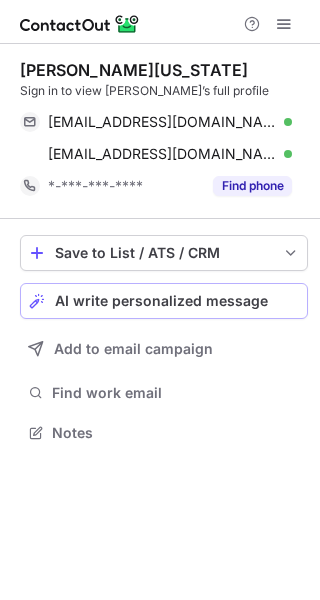 click on "AI write personalized message" at bounding box center (161, 301) 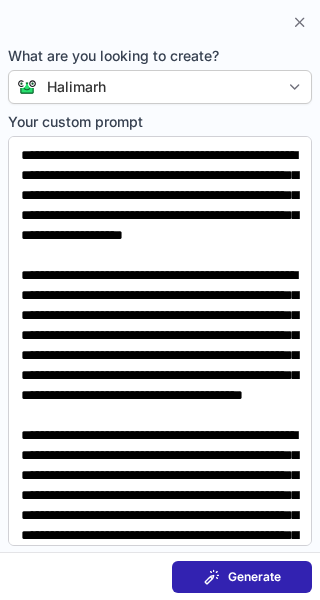 click on "Generate" at bounding box center [254, 577] 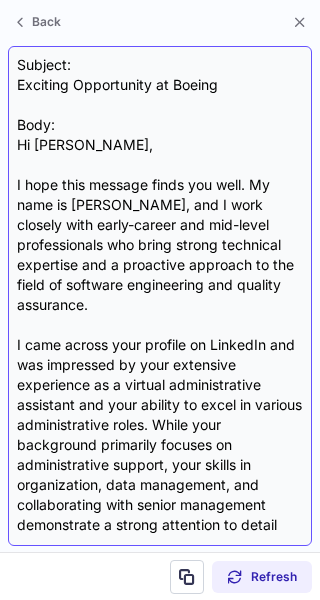 scroll, scrollTop: 378, scrollLeft: 0, axis: vertical 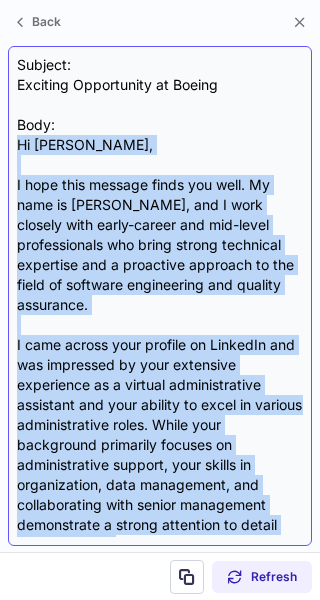 drag, startPoint x: 257, startPoint y: 451, endPoint x: 18, endPoint y: 138, distance: 393.81467 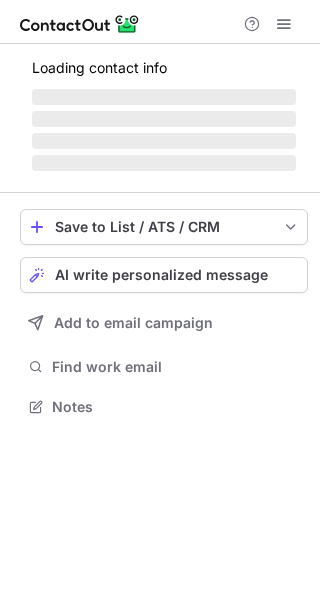 scroll, scrollTop: 0, scrollLeft: 0, axis: both 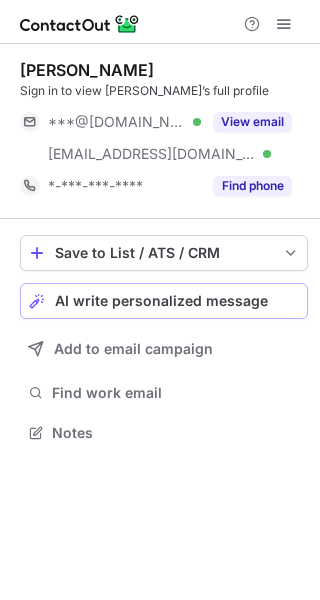 click on "AI write personalized message" at bounding box center (161, 301) 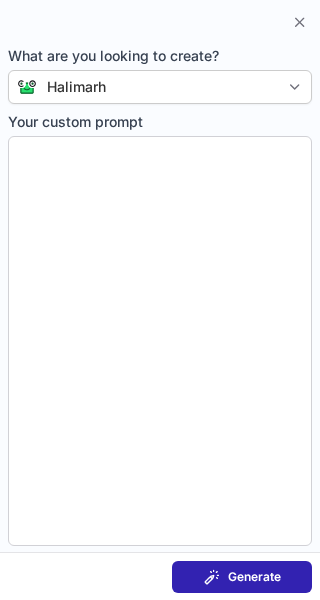 type on "**********" 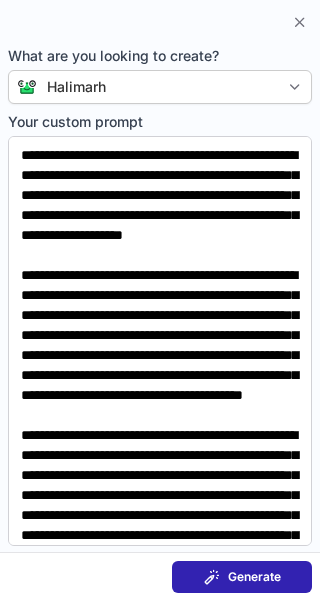 click on "Generate" at bounding box center (254, 577) 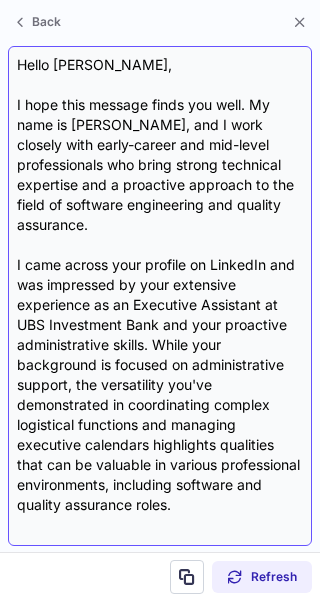 scroll, scrollTop: 338, scrollLeft: 0, axis: vertical 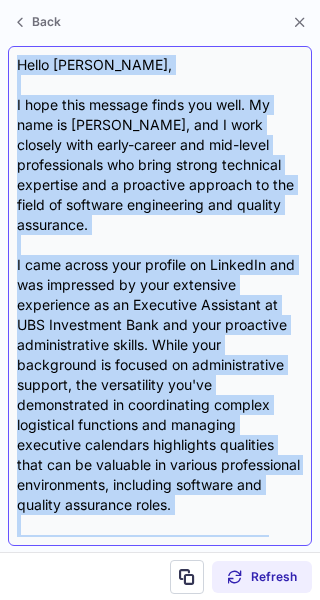 drag, startPoint x: 261, startPoint y: 460, endPoint x: 15, endPoint y: 61, distance: 468.7398 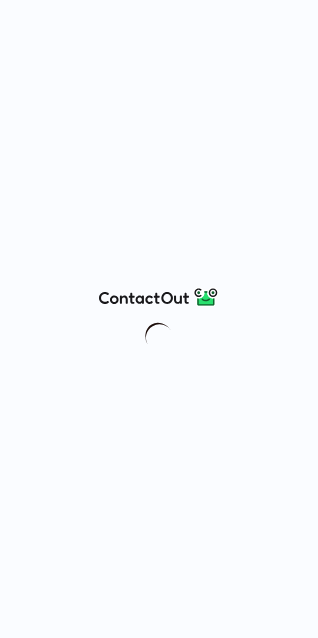 scroll, scrollTop: 0, scrollLeft: 0, axis: both 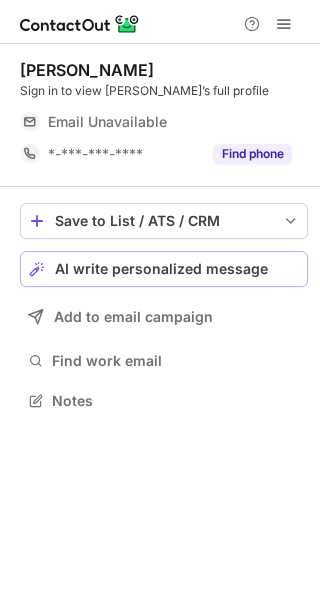 click on "AI write personalized message" at bounding box center (164, 269) 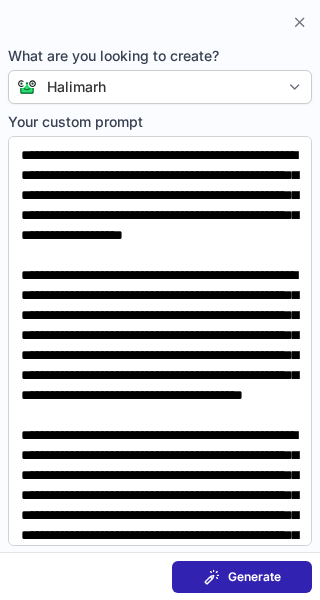 click on "Generate" at bounding box center [242, 577] 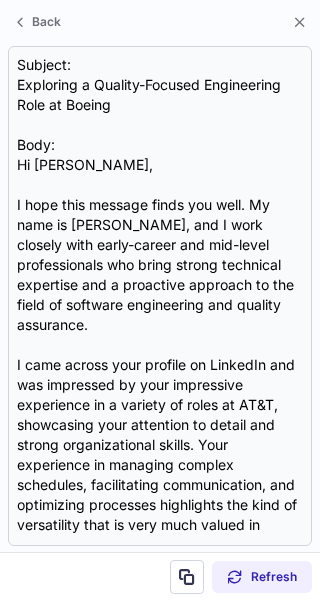 scroll, scrollTop: 355, scrollLeft: 320, axis: both 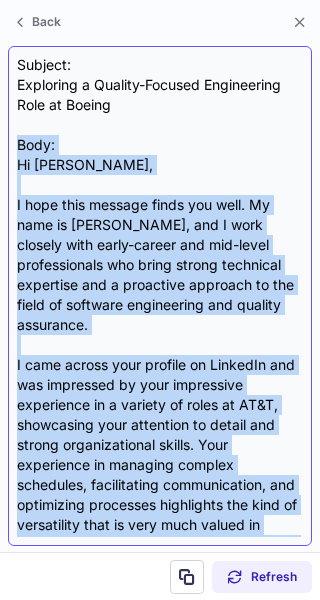 drag, startPoint x: 256, startPoint y: 469, endPoint x: 119, endPoint y: 149, distance: 348.09338 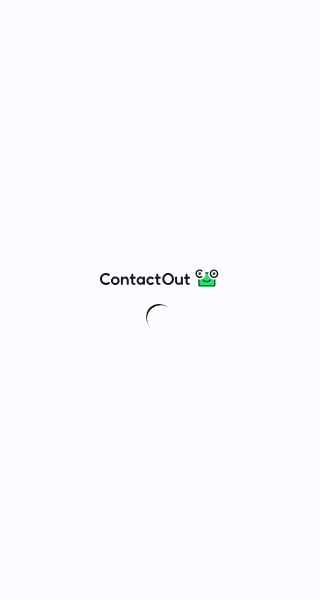 scroll, scrollTop: 0, scrollLeft: 0, axis: both 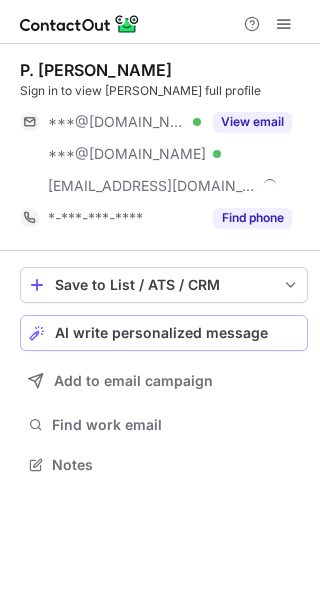 click on "Save to List / ATS / CRM List Select Lever Connect Greenhouse Connect Salesforce Connect Hubspot Connect Bullhorn Connect Zapier (100+ Applications) Connect Request a new integration AI write personalized message Add to email campaign Find work email Notes" at bounding box center (164, 373) 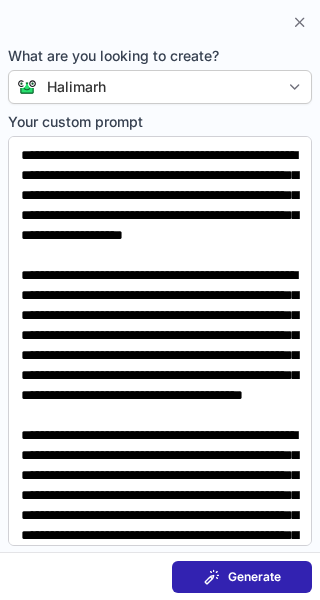 click on "Generate" at bounding box center [242, 577] 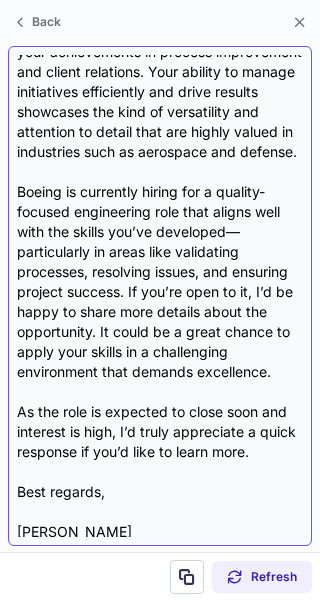 scroll, scrollTop: 398, scrollLeft: 0, axis: vertical 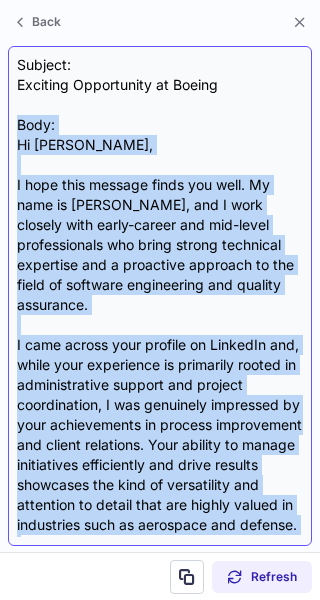 drag, startPoint x: 258, startPoint y: 451, endPoint x: 92, endPoint y: 134, distance: 357.83377 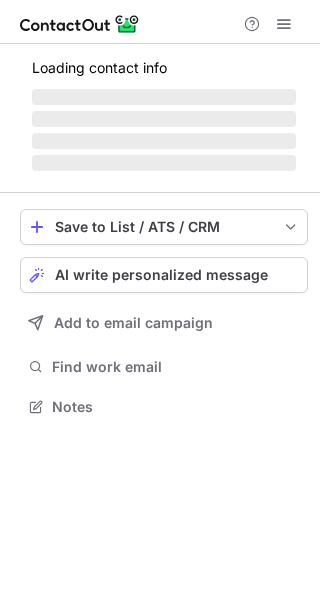 scroll, scrollTop: 0, scrollLeft: 0, axis: both 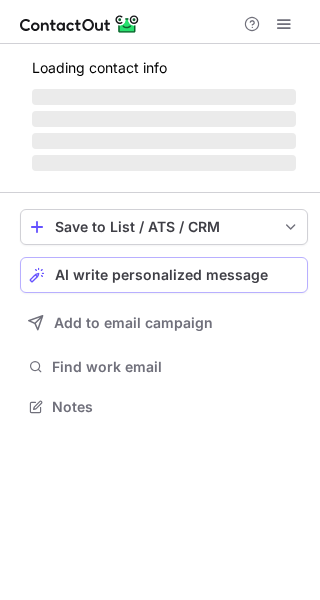 click on "AI write personalized message" at bounding box center [164, 275] 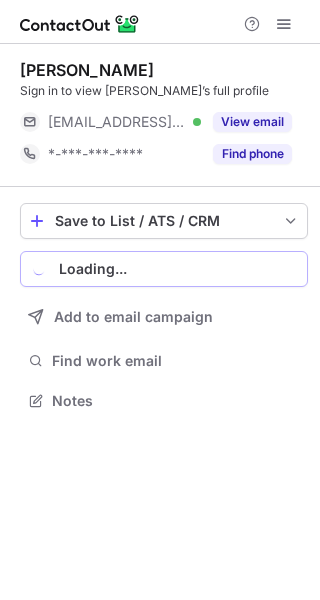 scroll, scrollTop: 387, scrollLeft: 320, axis: both 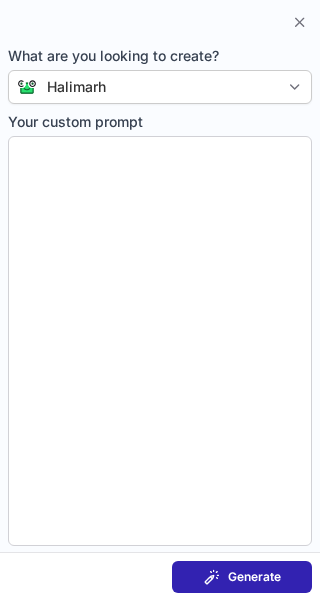 type on "**********" 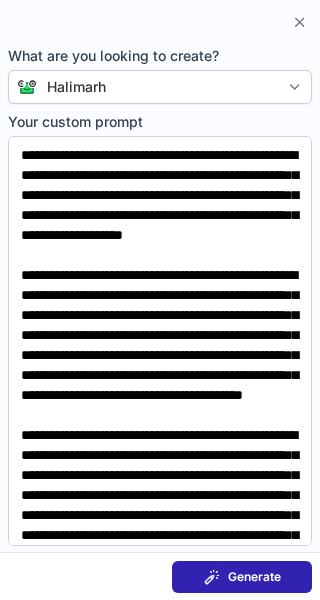 click on "Generate" at bounding box center (254, 577) 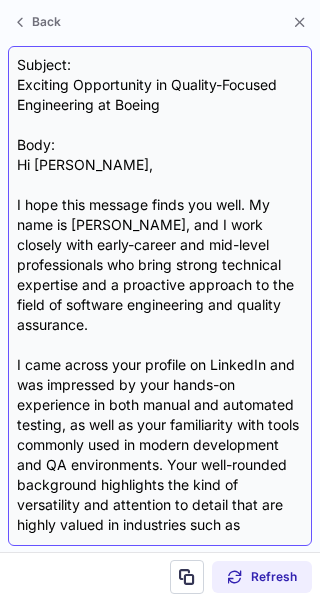 scroll, scrollTop: 398, scrollLeft: 0, axis: vertical 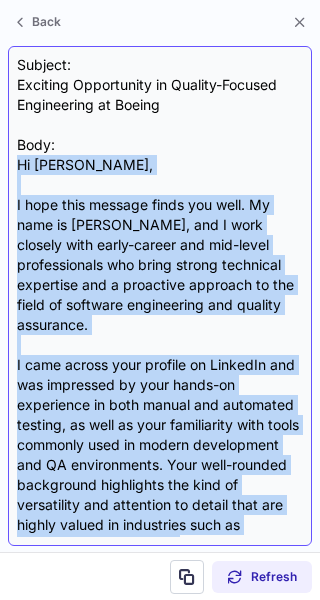drag, startPoint x: 274, startPoint y: 458, endPoint x: 11, endPoint y: 162, distance: 395.96085 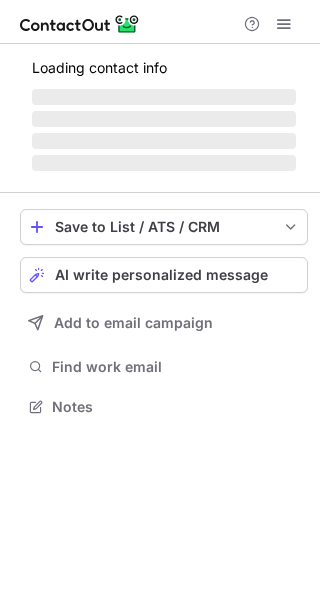 scroll, scrollTop: 0, scrollLeft: 0, axis: both 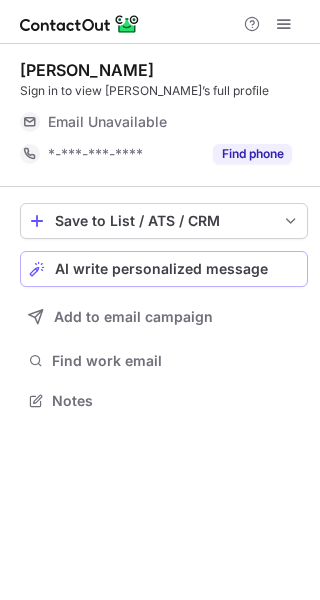 click on "AI write personalized message" at bounding box center [164, 269] 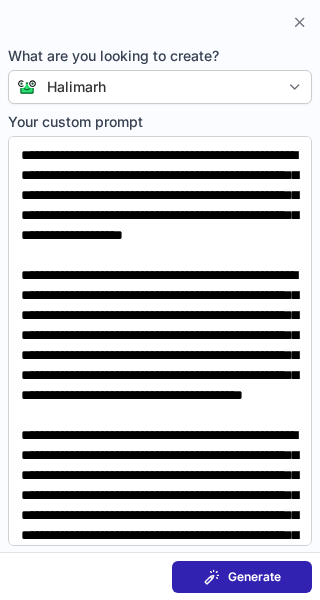 click on "Generate" at bounding box center [254, 577] 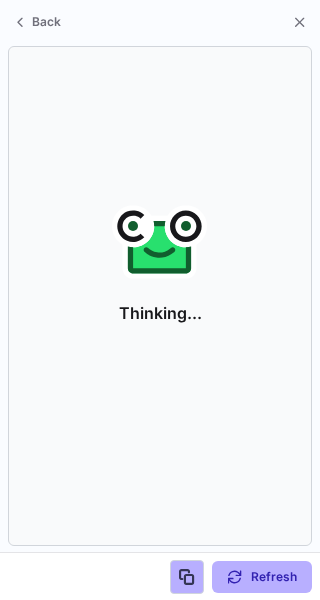 scroll, scrollTop: 355, scrollLeft: 320, axis: both 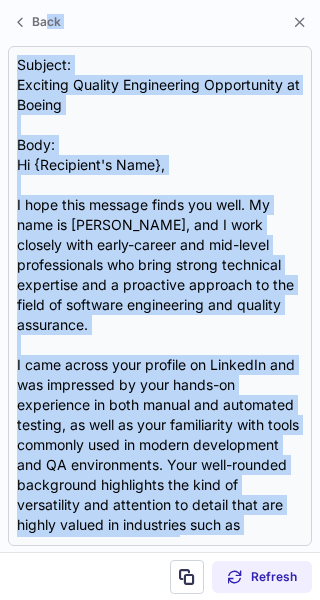 drag, startPoint x: 228, startPoint y: 455, endPoint x: 47, endPoint y: -41, distance: 527.99335 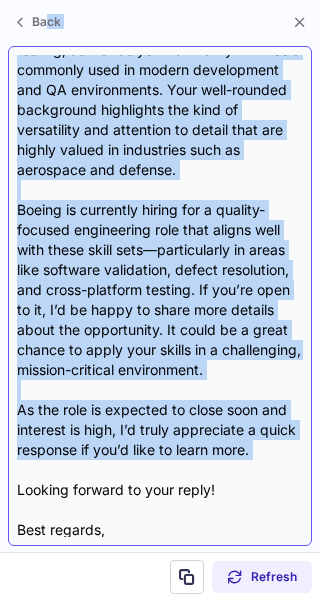 scroll, scrollTop: 398, scrollLeft: 0, axis: vertical 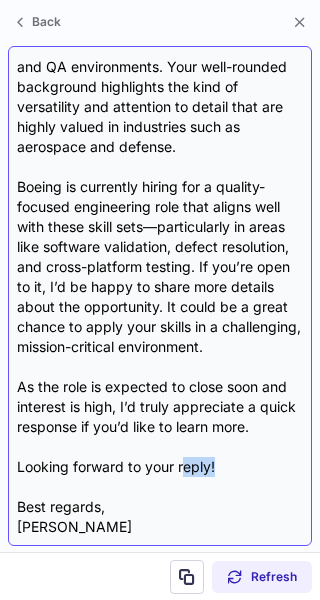 drag, startPoint x: 236, startPoint y: 465, endPoint x: 187, endPoint y: 457, distance: 49.648766 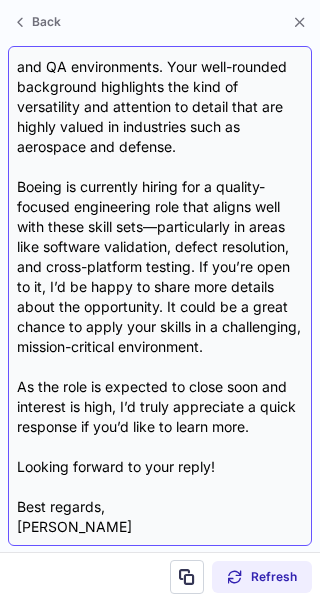 click on "Subject: Exciting Quality Engineering Opportunity at Boeing Body: Hi {Recipient's Name}, I hope this message finds you well. My name is Julie, and I work closely with early-career and mid-level professionals who bring strong technical expertise and a proactive approach to the field of software engineering and quality assurance. I came across your profile on LinkedIn and was impressed by your hands-on experience in both manual and automated testing, as well as your familiarity with tools commonly used in modern development and QA environments. Your well-rounded background highlights the kind of versatility and attention to detail that are highly valued in industries such as aerospace and defense. As the role is expected to close soon and interest is high, I’d truly appreciate a quick response if you’d like to learn more. Looking forward to your reply! Best regards,  Julie" at bounding box center (160, 296) 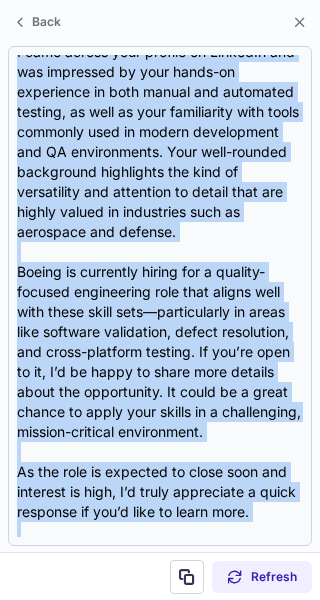 scroll, scrollTop: 0, scrollLeft: 0, axis: both 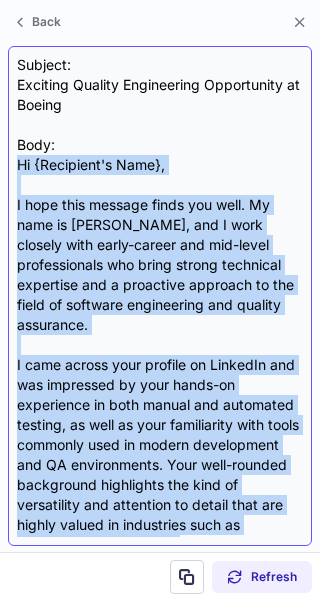drag, startPoint x: 240, startPoint y: 477, endPoint x: 16, endPoint y: 168, distance: 381.65036 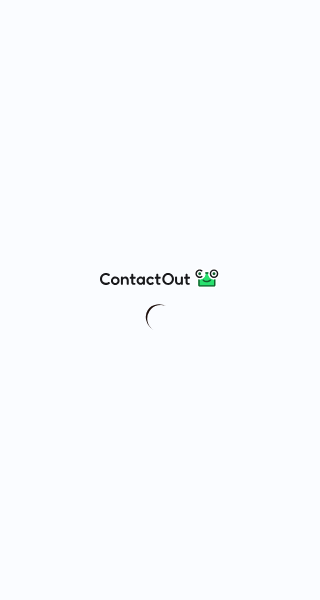 scroll, scrollTop: 0, scrollLeft: 0, axis: both 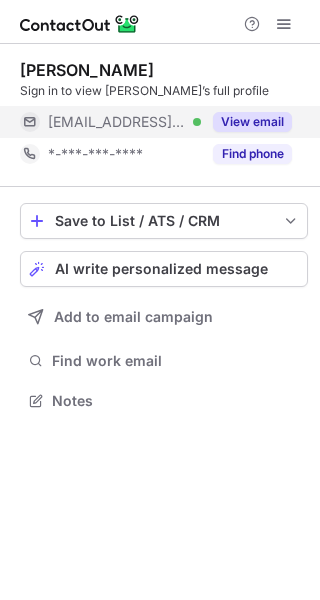 click on "View email" at bounding box center (252, 122) 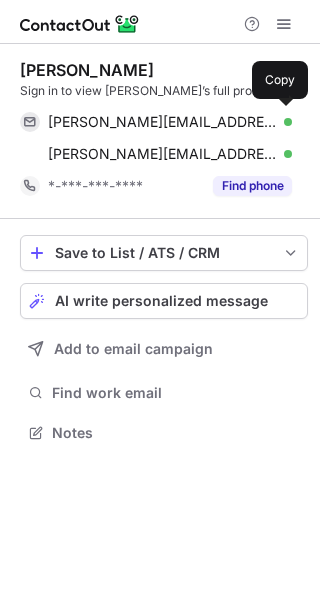scroll, scrollTop: 10, scrollLeft: 10, axis: both 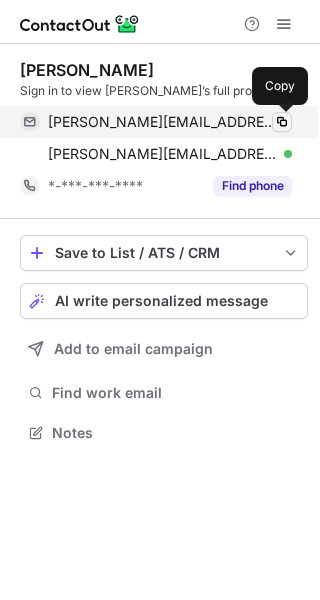 click at bounding box center [282, 122] 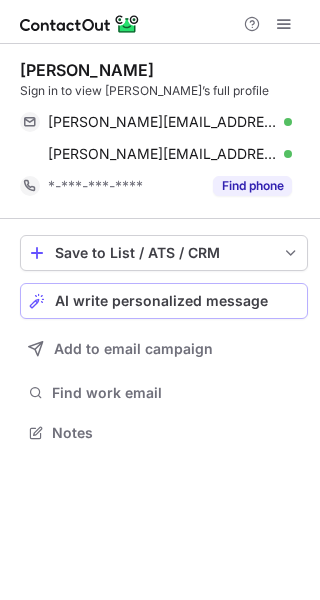 click on "AI write personalized message" at bounding box center (161, 301) 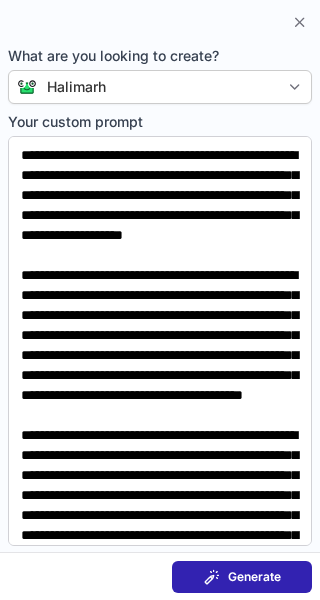 click on "Generate" at bounding box center [254, 577] 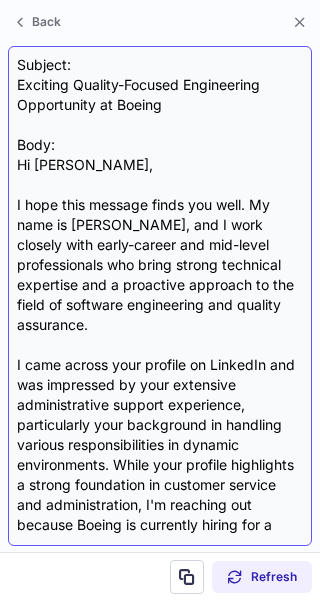 scroll, scrollTop: 398, scrollLeft: 0, axis: vertical 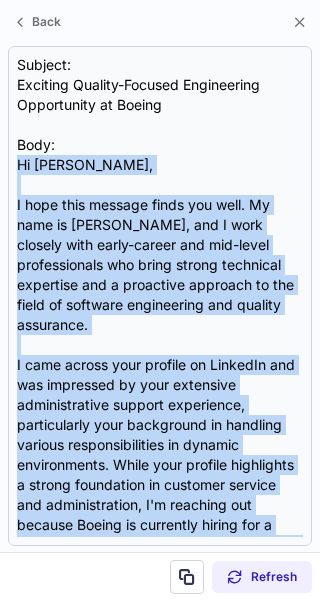 drag, startPoint x: 272, startPoint y: 471, endPoint x: 0, endPoint y: 159, distance: 413.91788 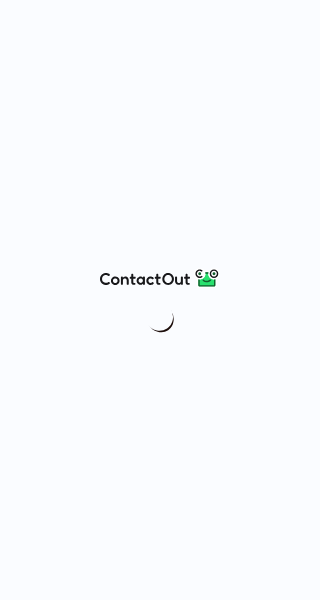 scroll, scrollTop: 0, scrollLeft: 0, axis: both 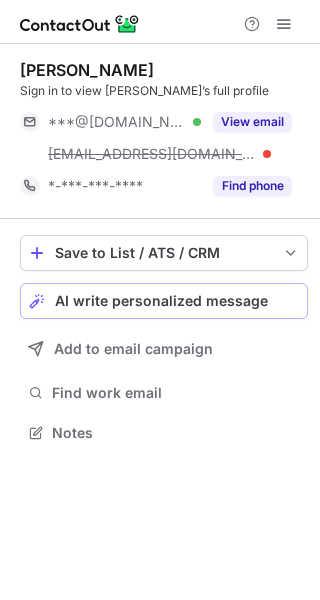 click on "AI write personalized message" at bounding box center [164, 301] 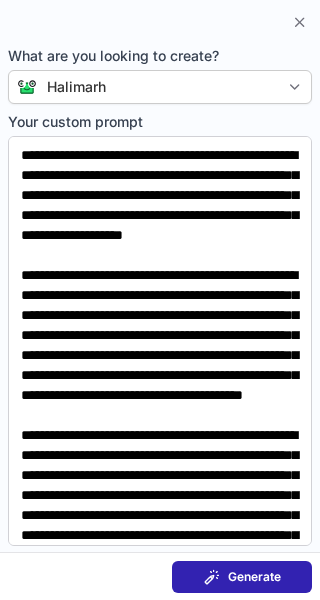 click on "Generate" at bounding box center [242, 577] 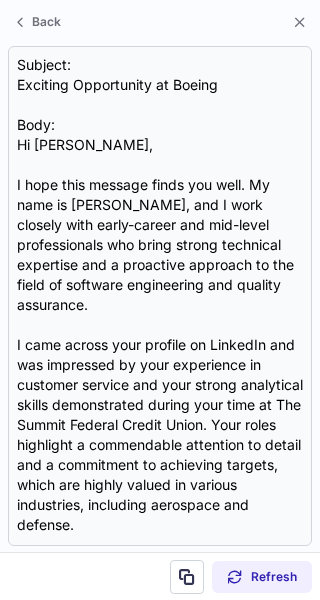 scroll, scrollTop: 387, scrollLeft: 320, axis: both 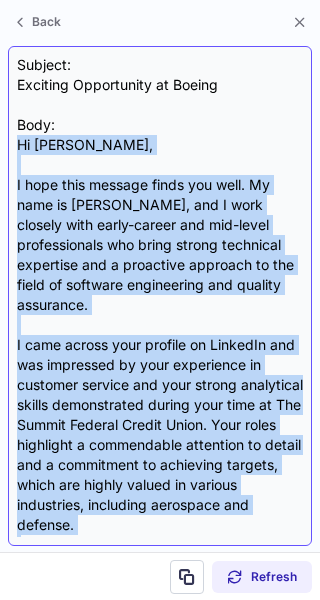 drag, startPoint x: 263, startPoint y: 478, endPoint x: 17, endPoint y: 144, distance: 414.8156 